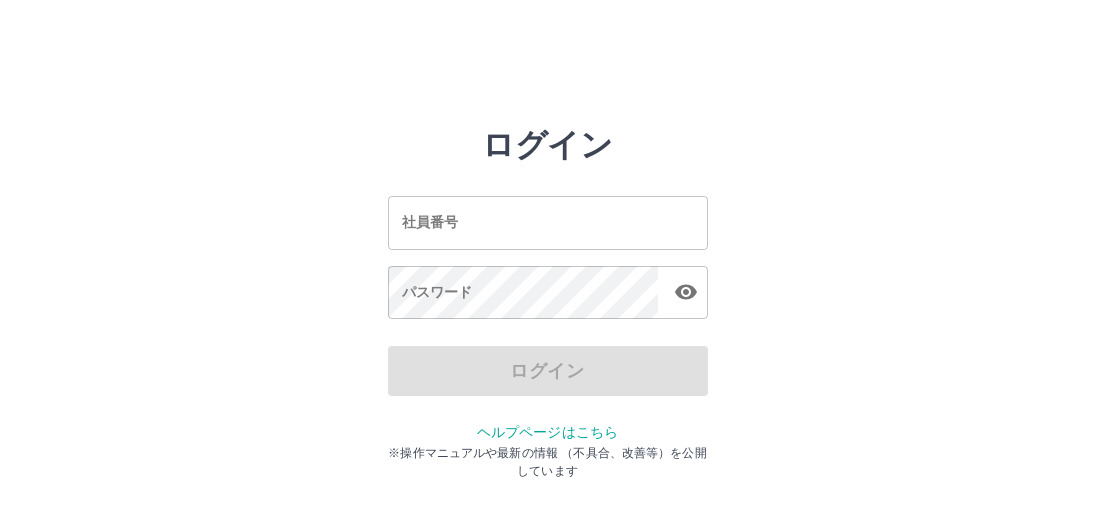 scroll, scrollTop: 0, scrollLeft: 0, axis: both 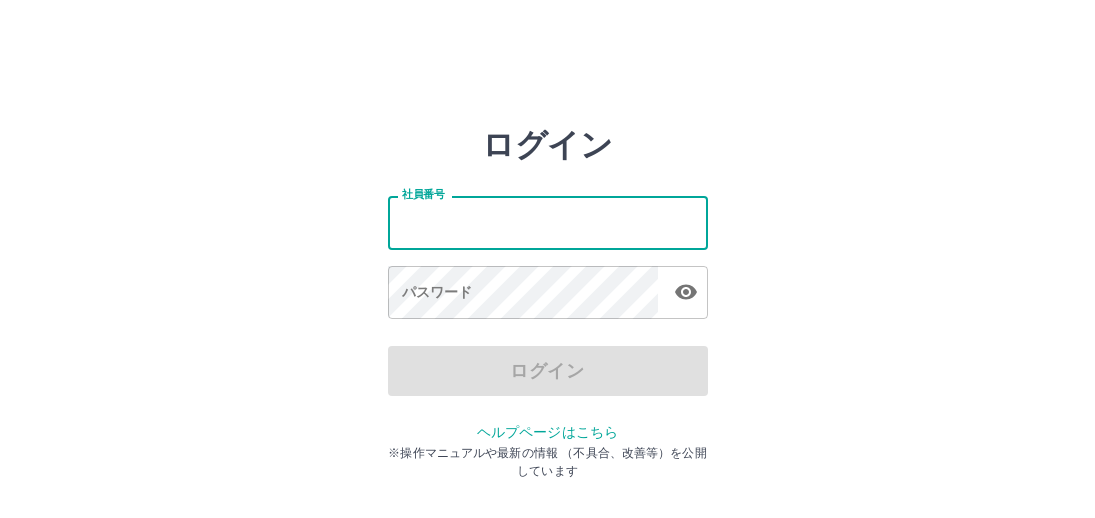click on "社員番号" at bounding box center [548, 222] 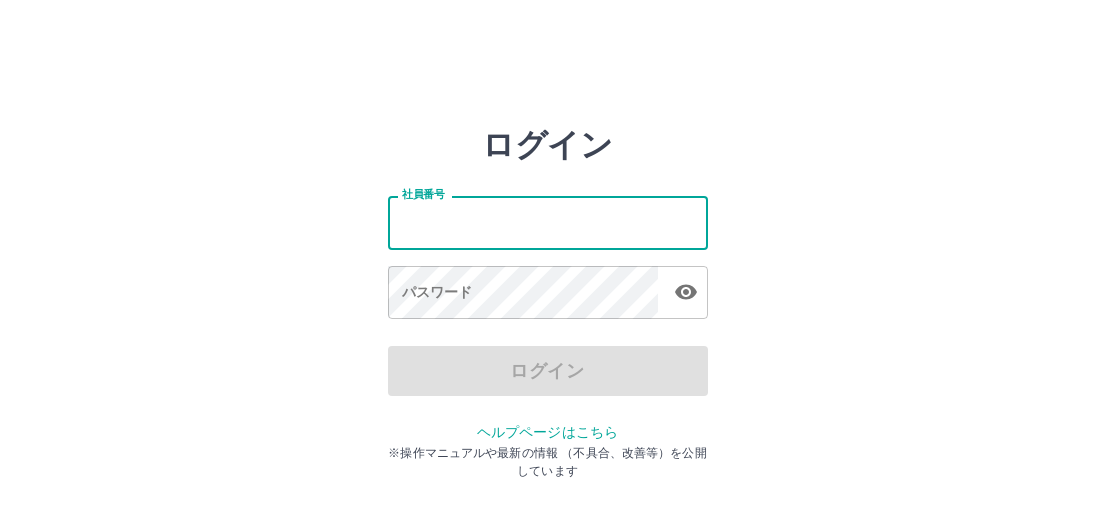 type on "*******" 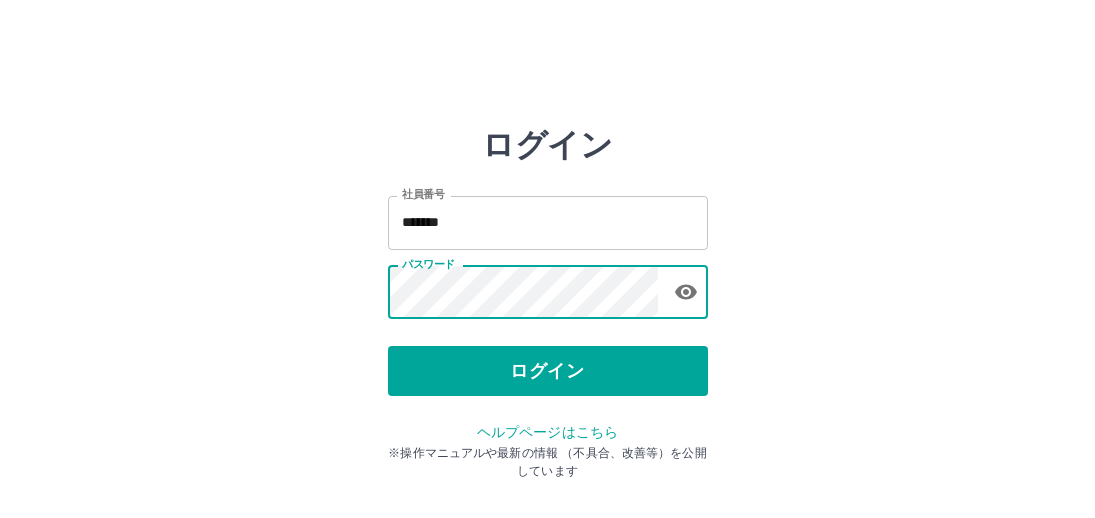 click 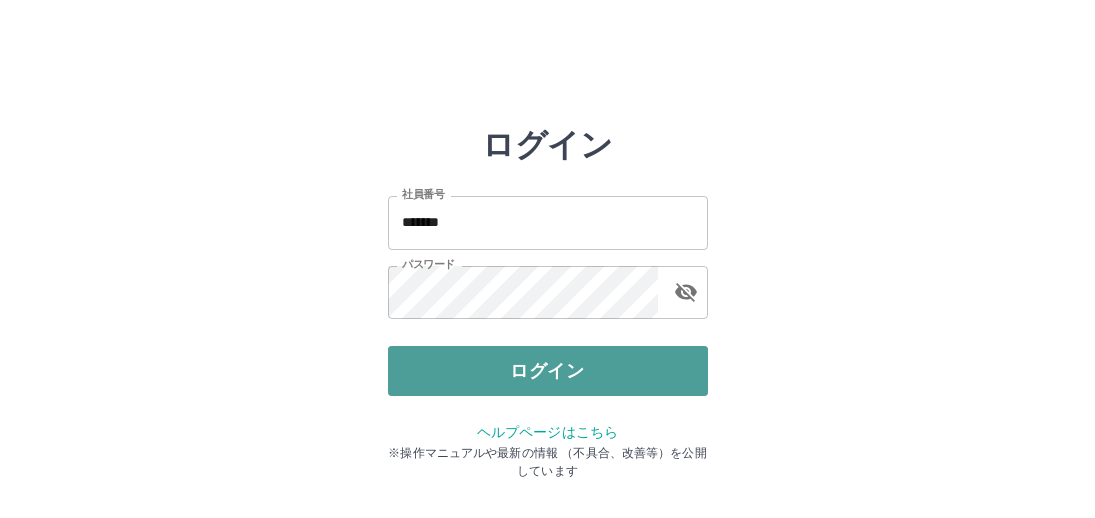 click on "ログイン" at bounding box center (548, 371) 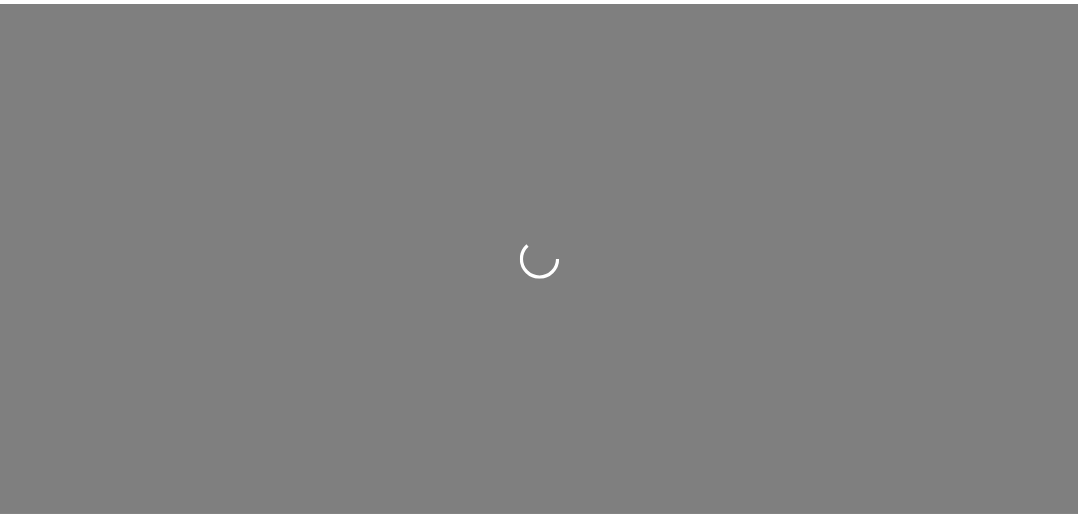 scroll, scrollTop: 0, scrollLeft: 0, axis: both 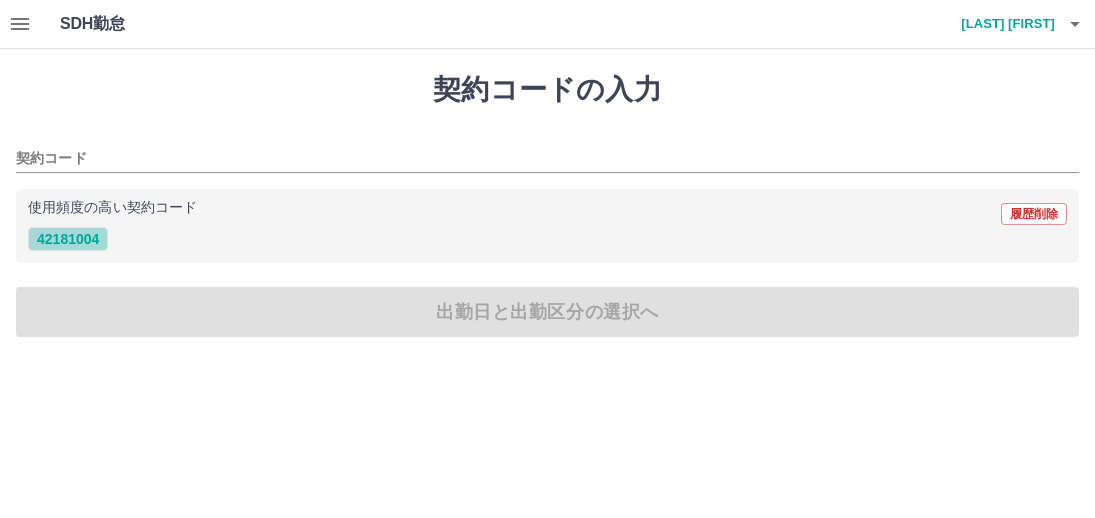 click on "42181004" at bounding box center (68, 239) 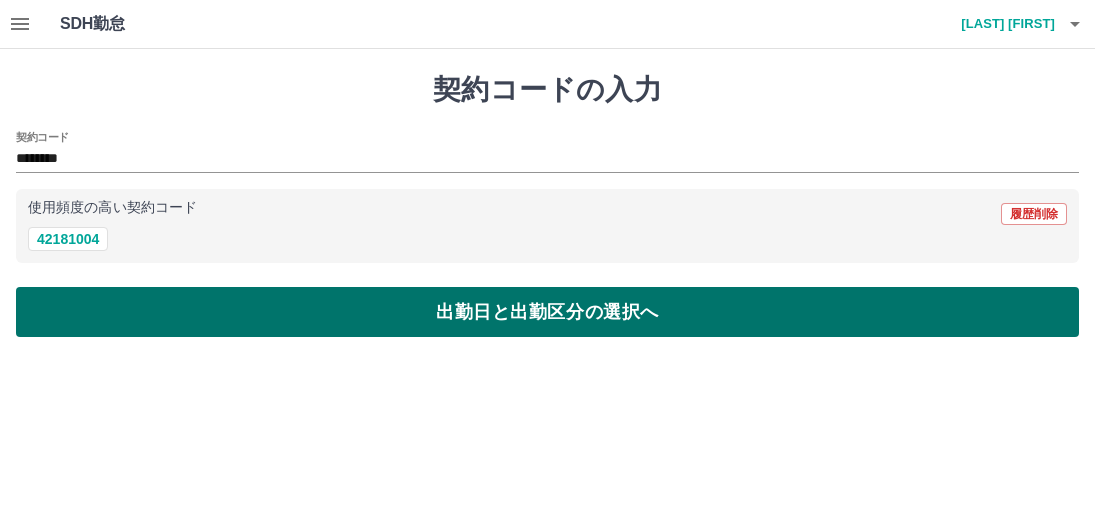click on "出勤日と出勤区分の選択へ" at bounding box center (547, 312) 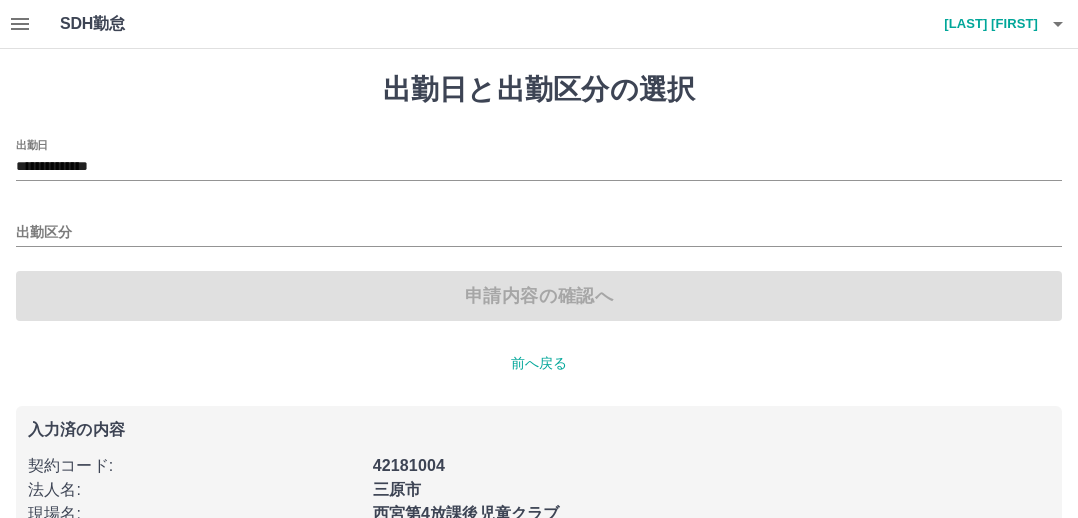 click on "出勤区分" at bounding box center [539, 226] 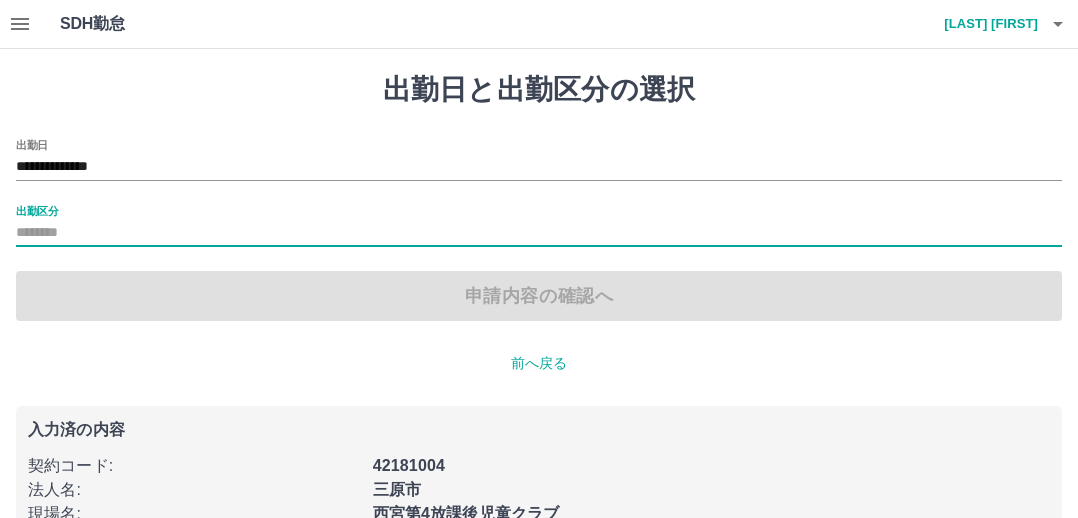 click on "出勤区分" at bounding box center (539, 233) 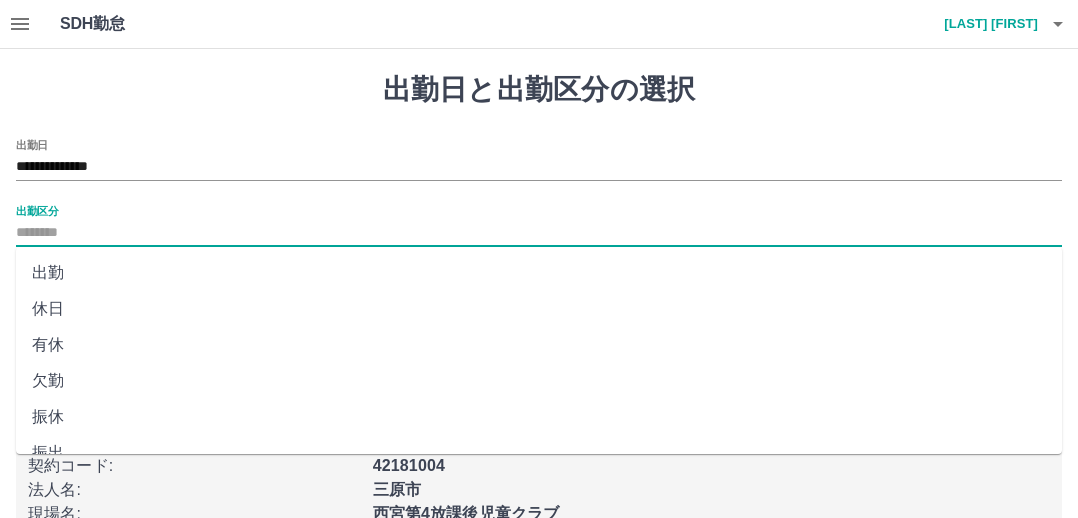 click on "出勤" at bounding box center [539, 273] 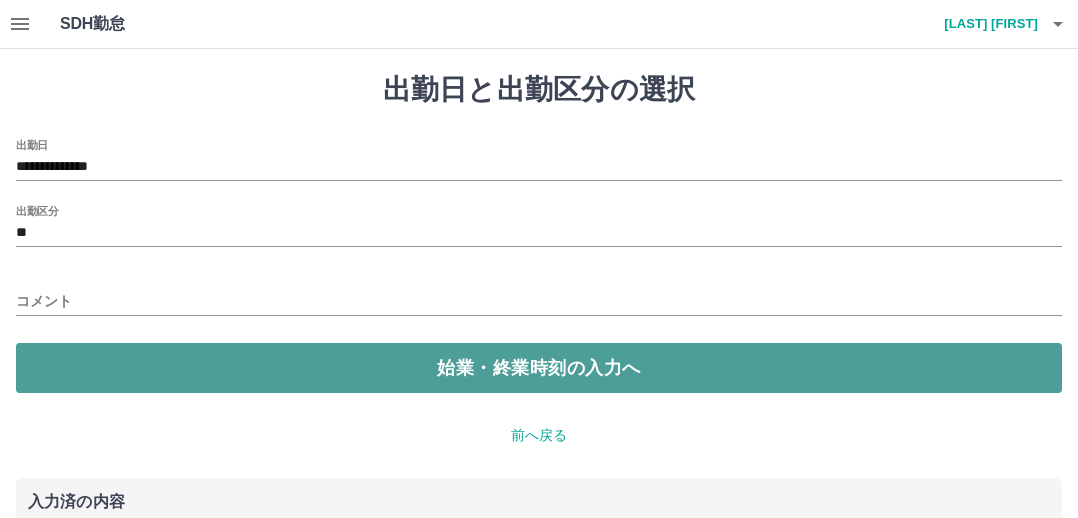 click on "始業・終業時刻の入力へ" at bounding box center (539, 368) 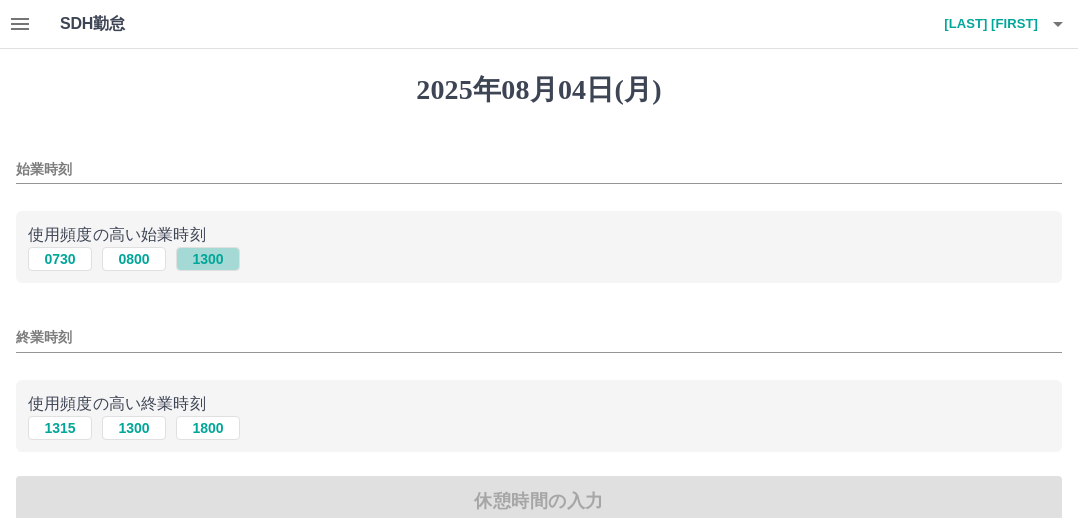 click on "1300" at bounding box center (208, 259) 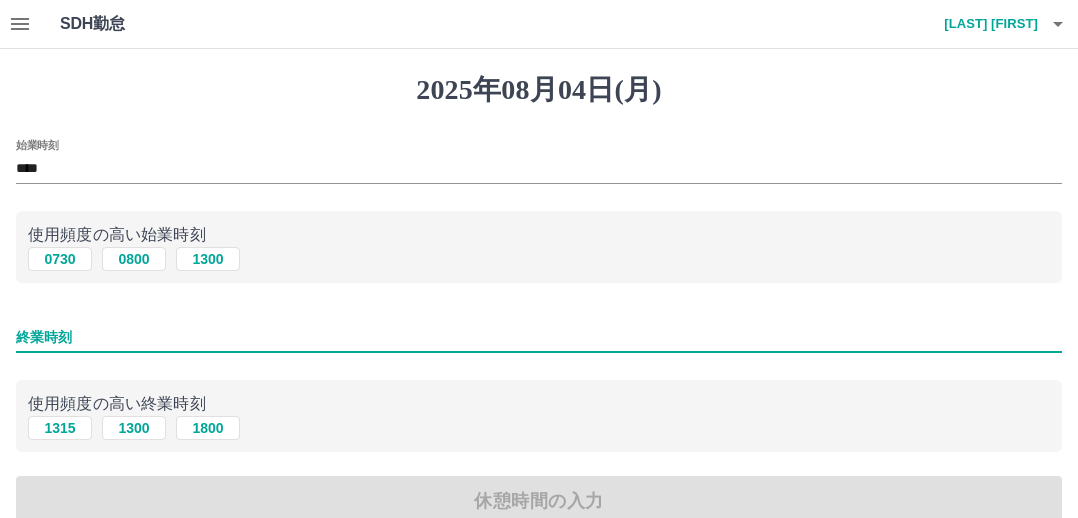 click on "終業時刻" at bounding box center (539, 337) 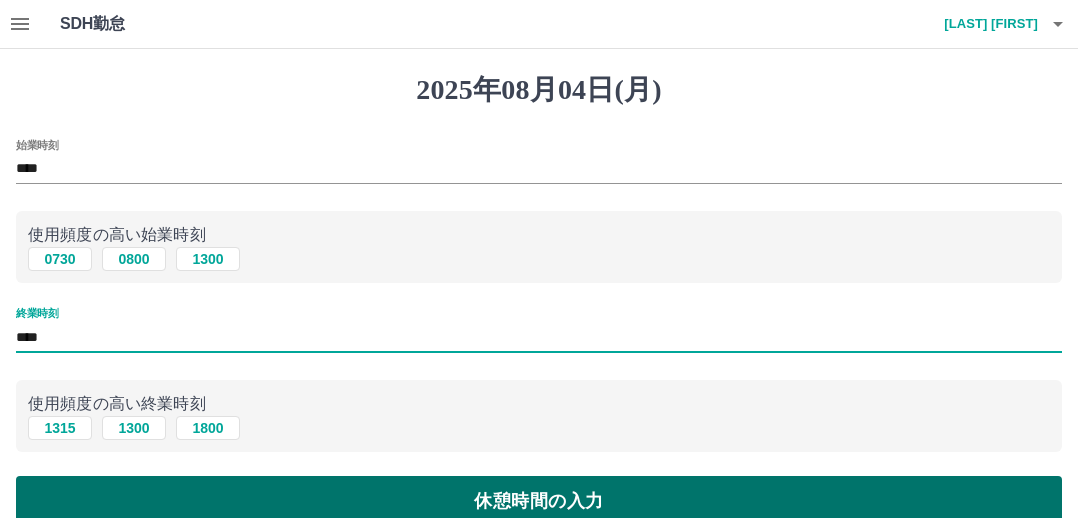 click on "休憩時間の入力" at bounding box center (539, 501) 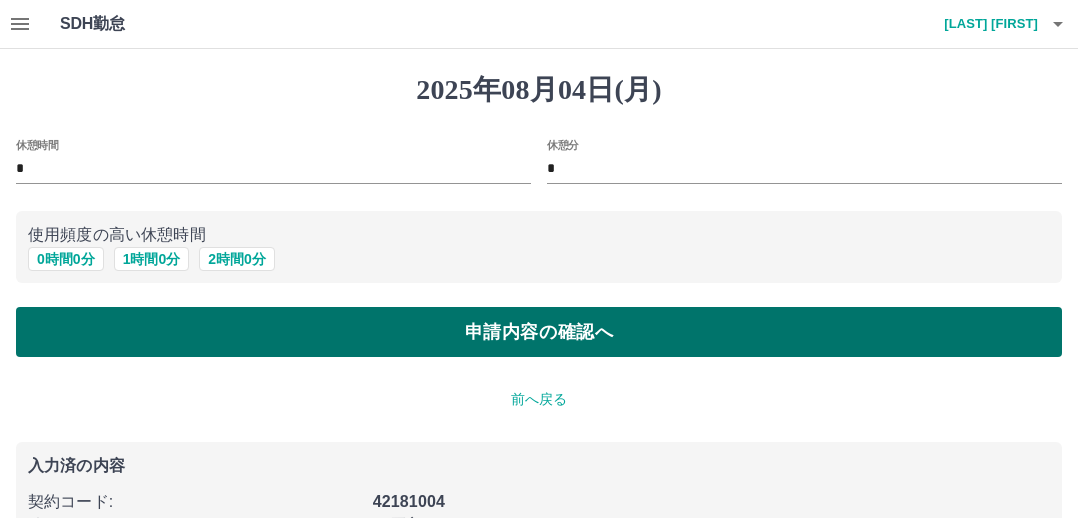 click on "申請内容の確認へ" at bounding box center [539, 332] 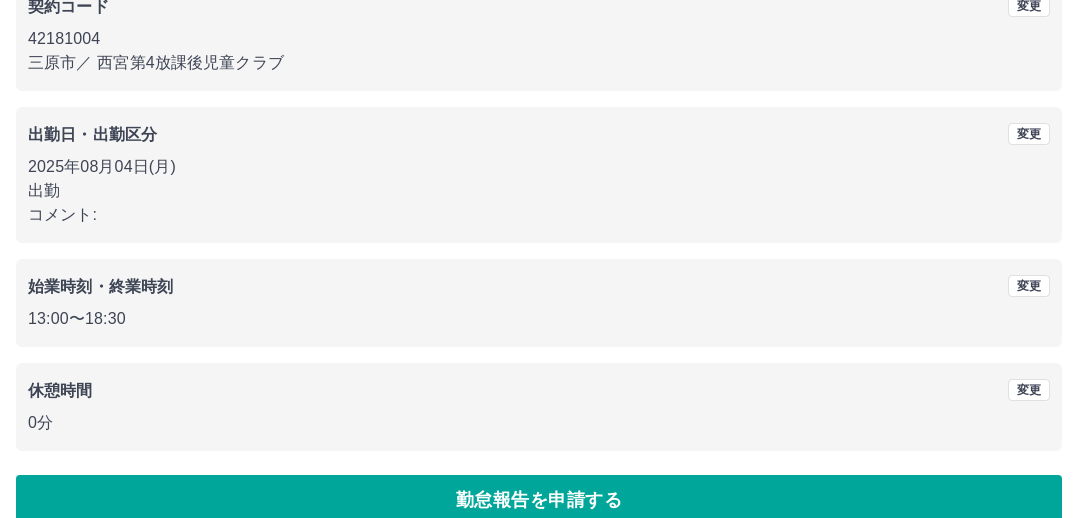 scroll, scrollTop: 231, scrollLeft: 0, axis: vertical 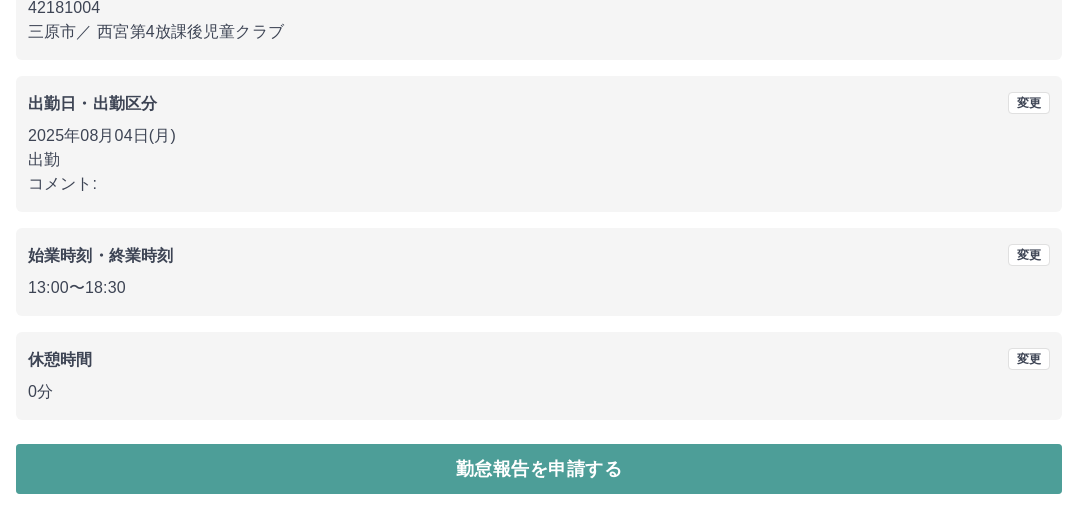 click on "勤怠報告を申請する" at bounding box center (539, 469) 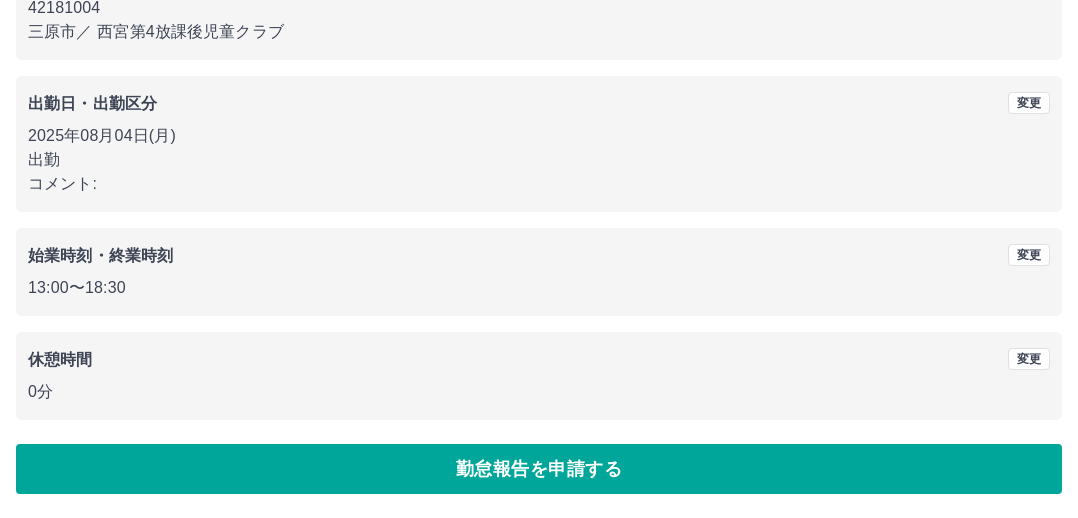 scroll, scrollTop: 0, scrollLeft: 0, axis: both 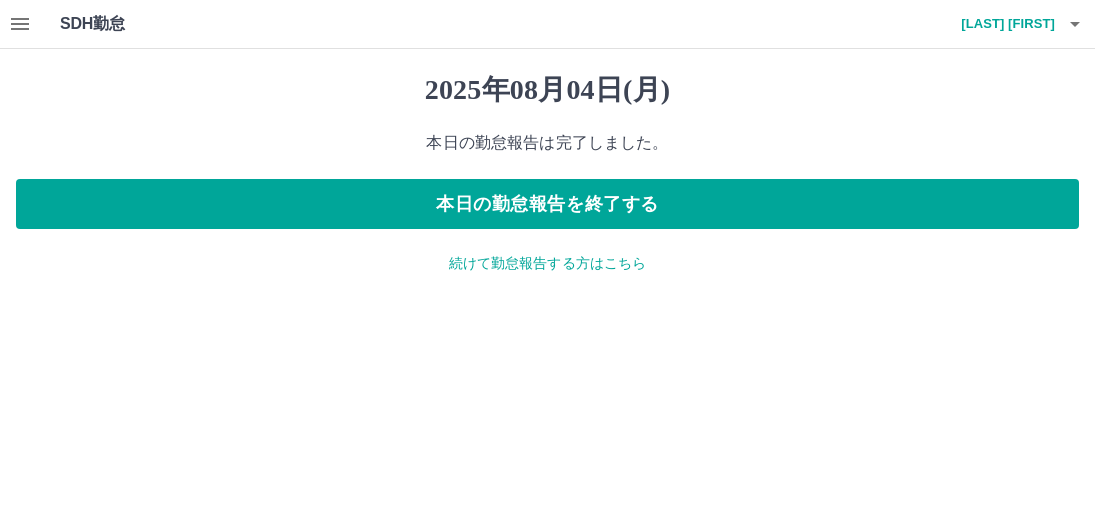 click 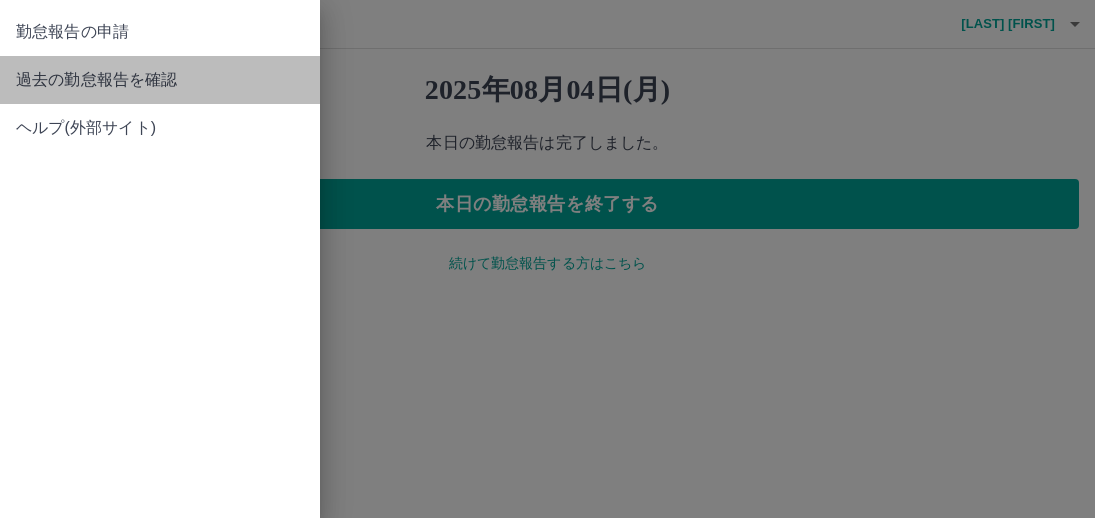 click on "過去の勤怠報告を確認" at bounding box center (160, 80) 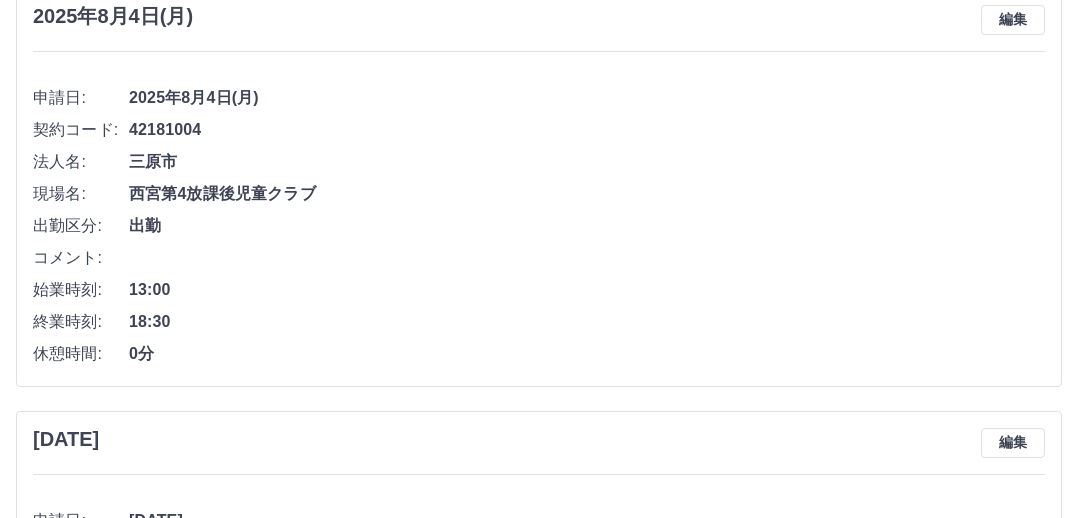 scroll, scrollTop: 100, scrollLeft: 0, axis: vertical 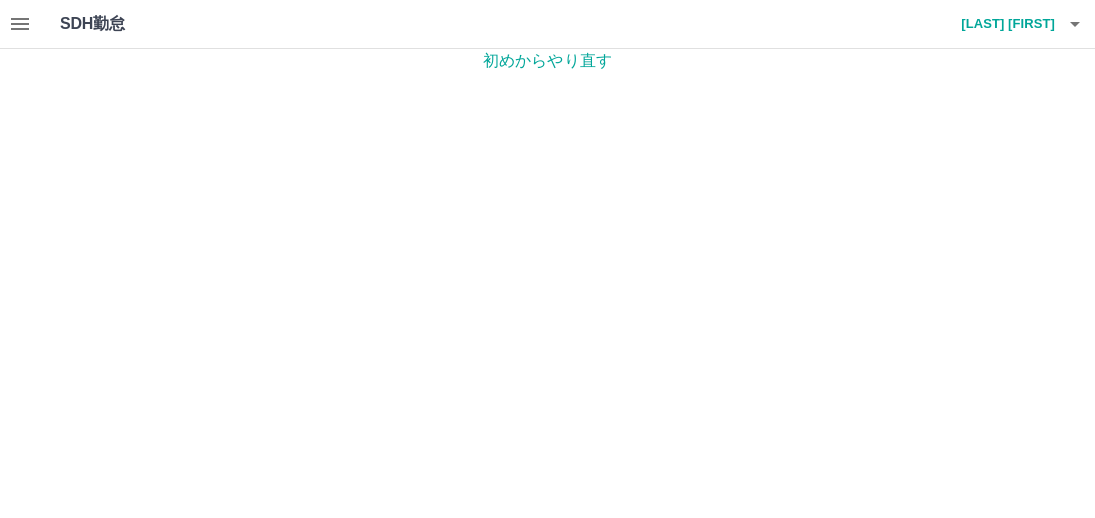 click 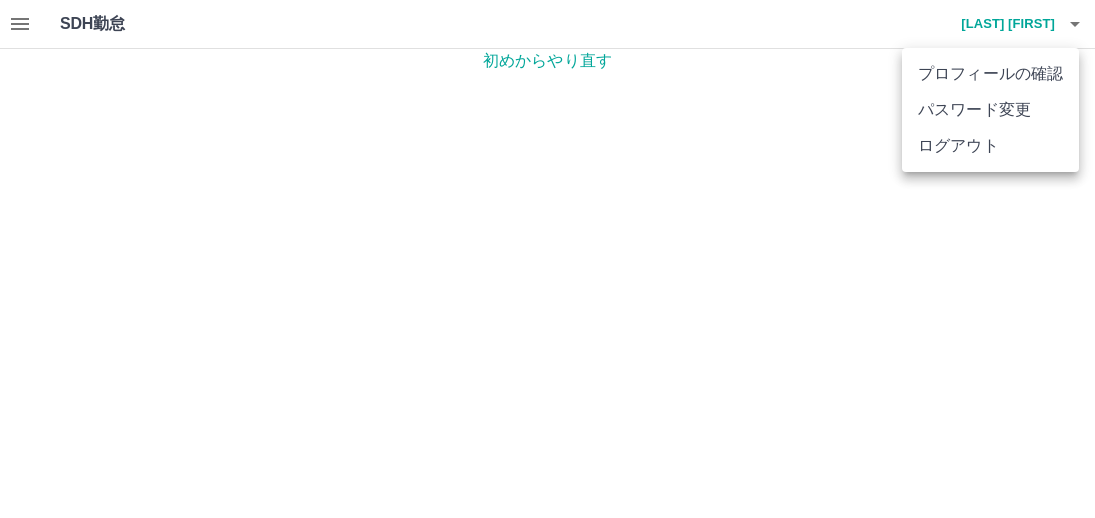 click at bounding box center (547, 259) 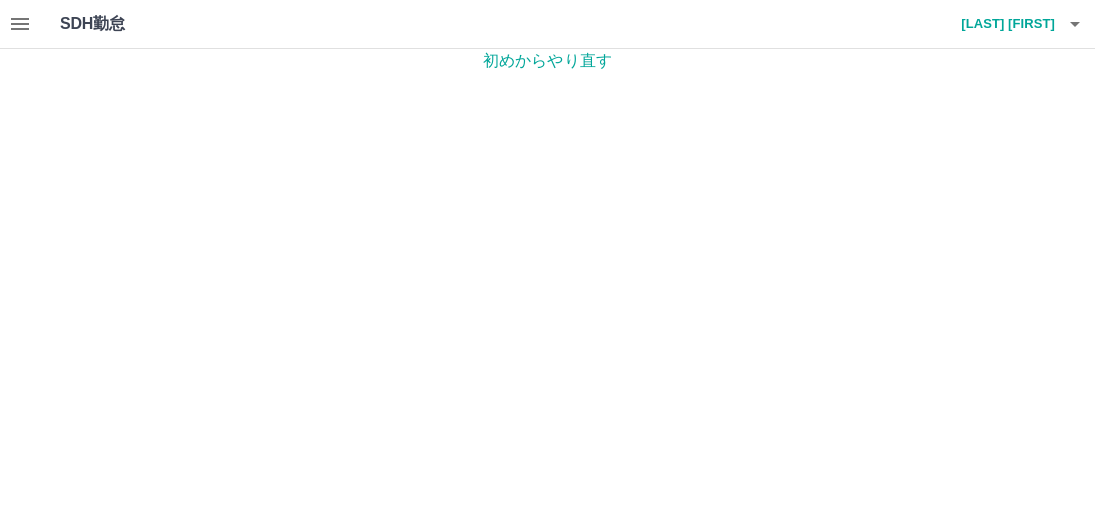 click on "SDH勤怠 和久野　千尋 初めからやり直す SDH勤怠" at bounding box center [547, 36] 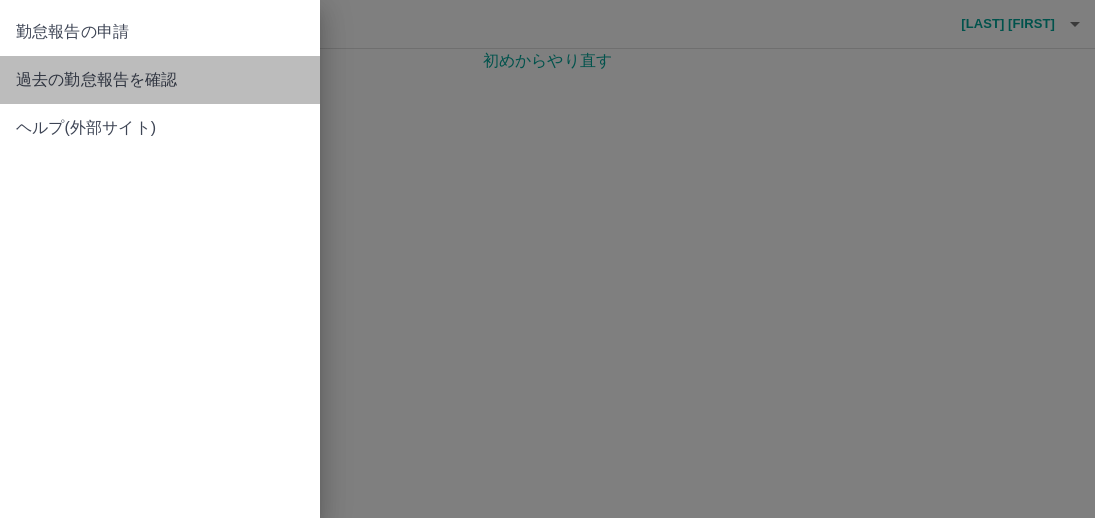 click on "過去の勤怠報告を確認" at bounding box center (160, 80) 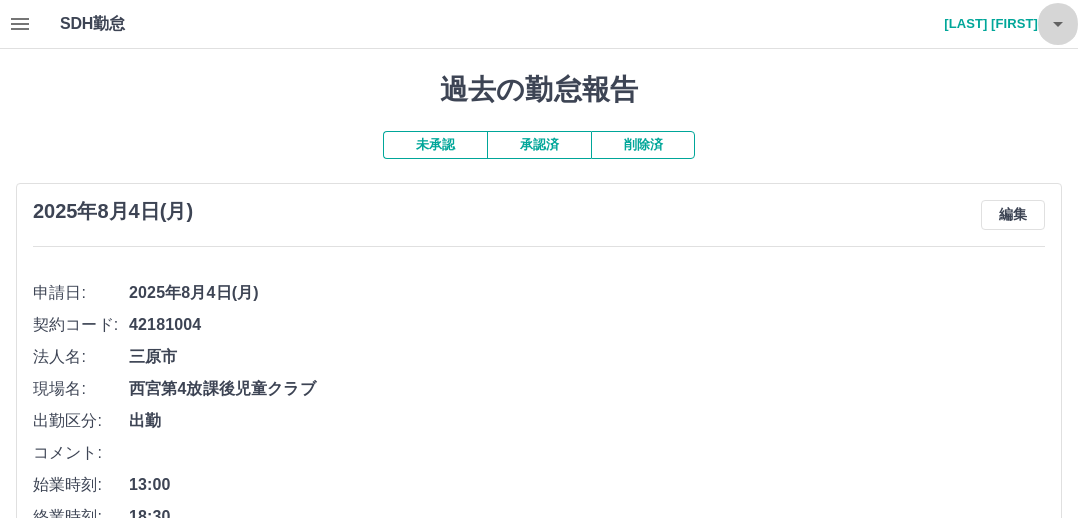 click 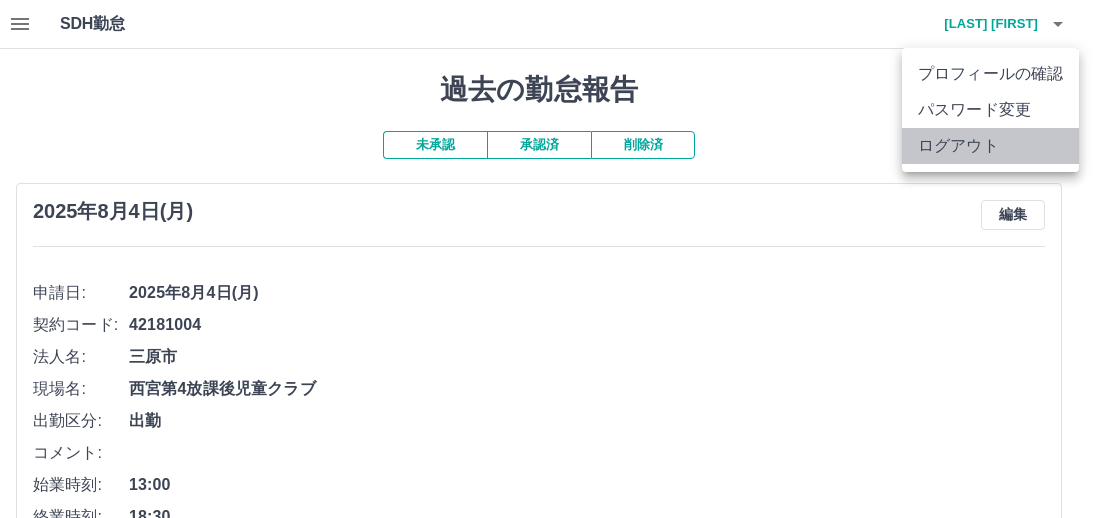 click on "ログアウト" at bounding box center [990, 146] 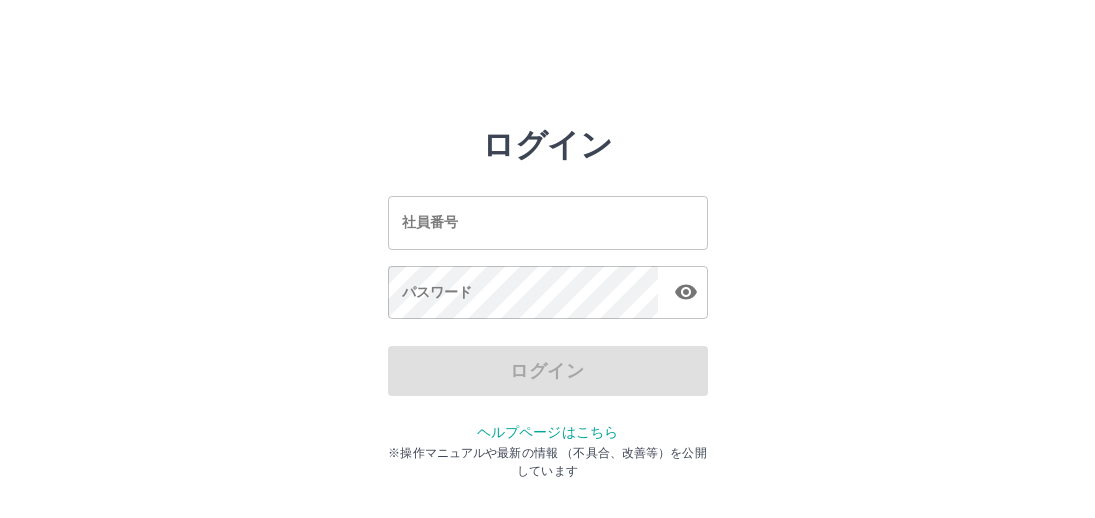 scroll, scrollTop: 0, scrollLeft: 0, axis: both 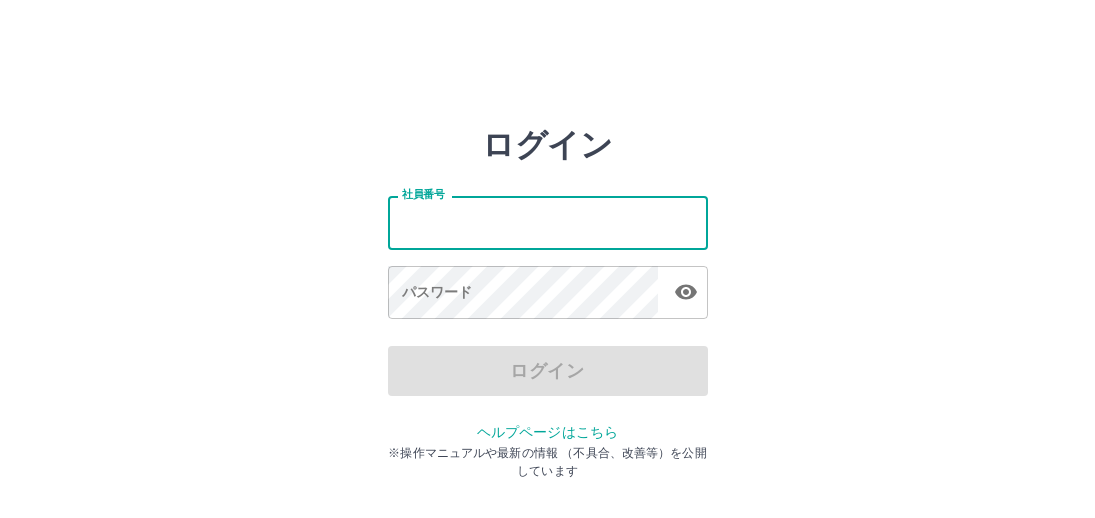 click on "社員番号" at bounding box center (548, 222) 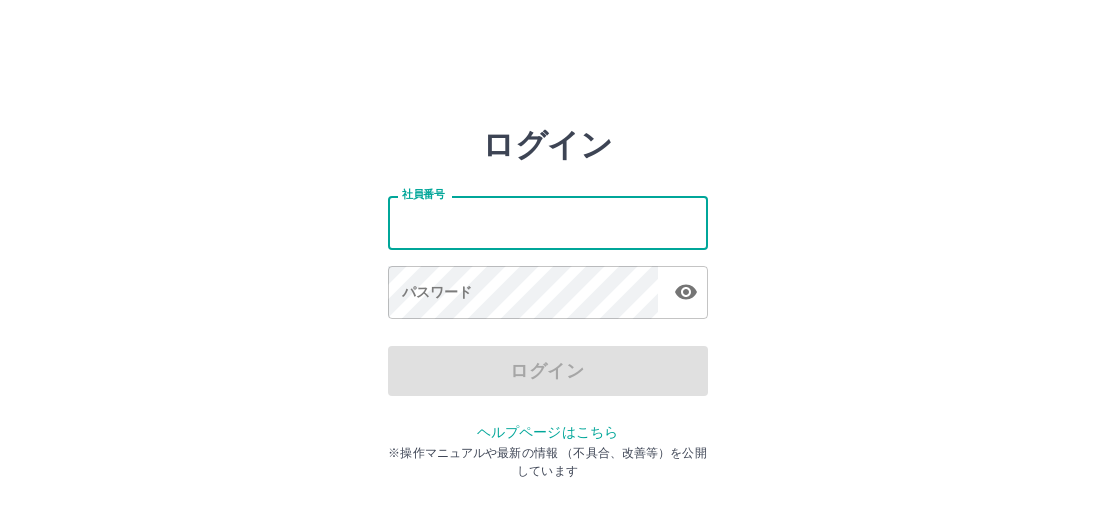 type on "*******" 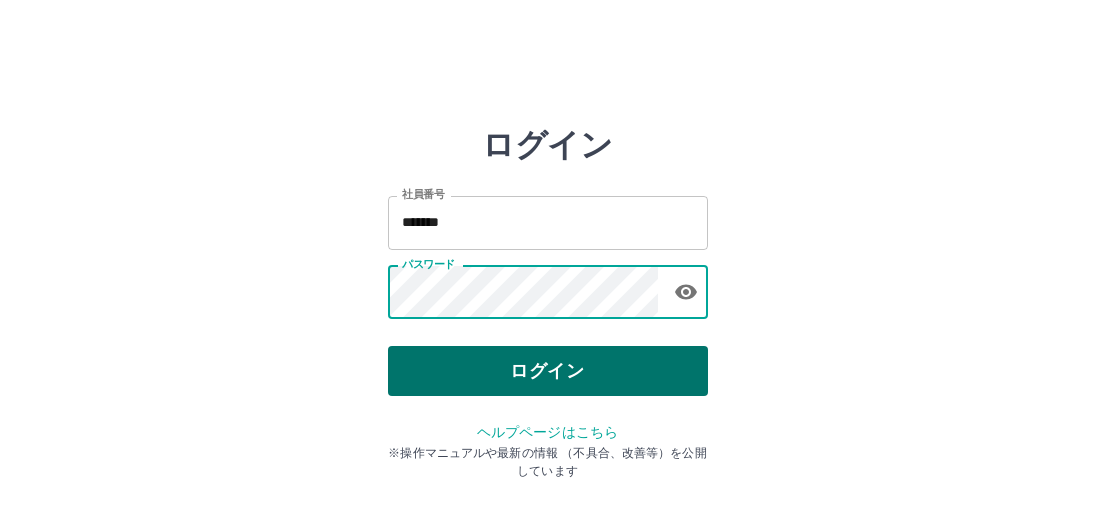 click on "ログイン" at bounding box center [548, 371] 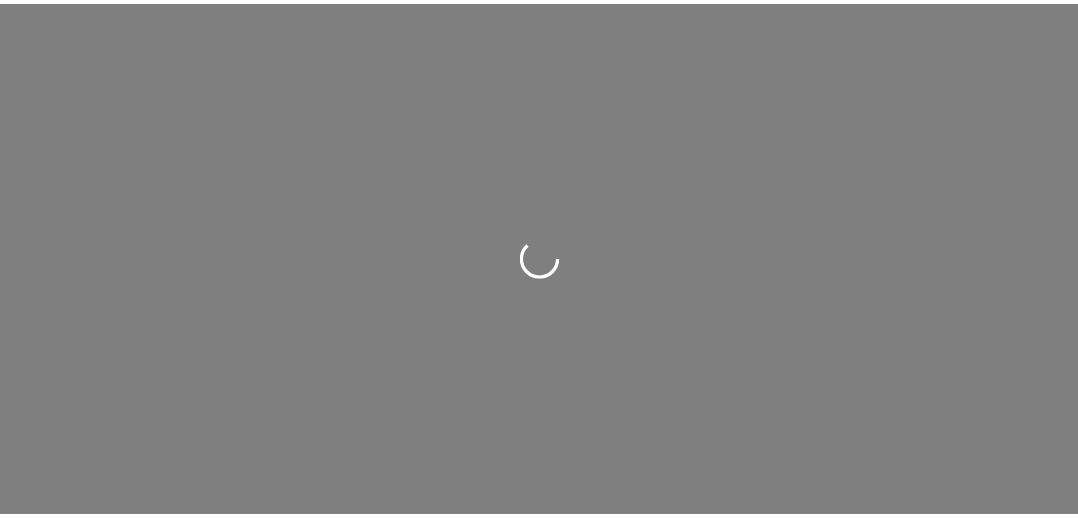 scroll, scrollTop: 0, scrollLeft: 0, axis: both 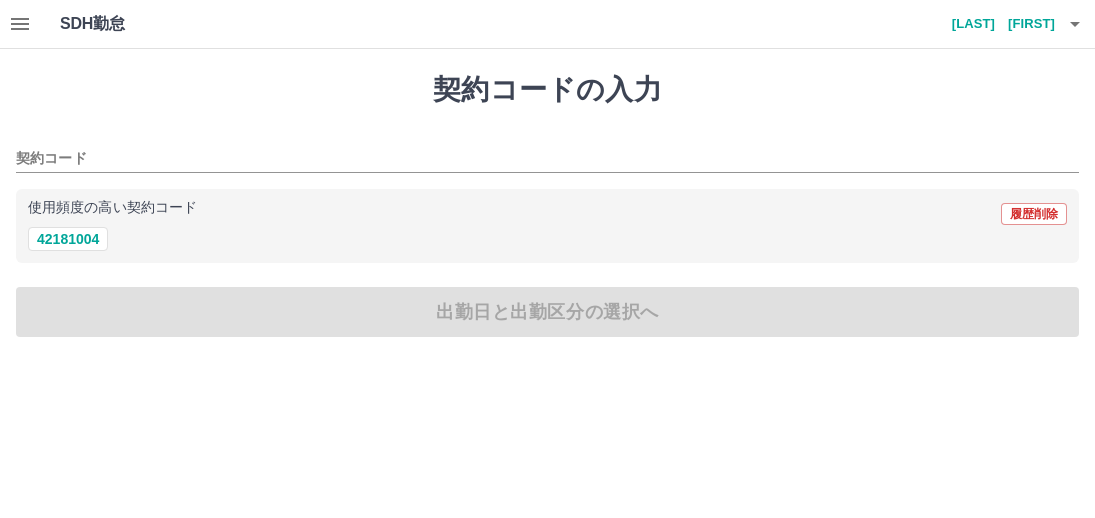 click on "使用頻度の高い契約コード 履歴削除" at bounding box center (547, 214) 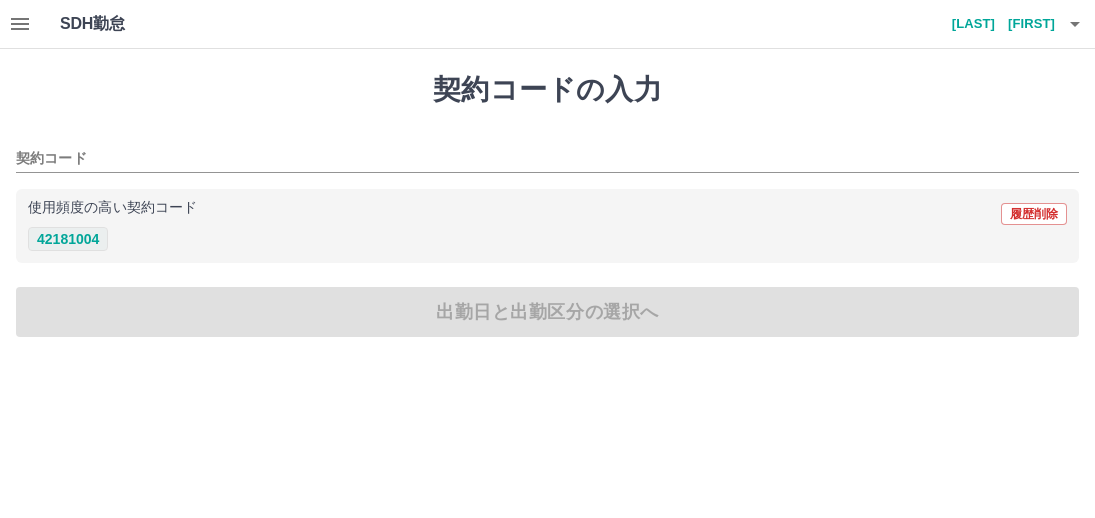 click on "42181004" at bounding box center (68, 239) 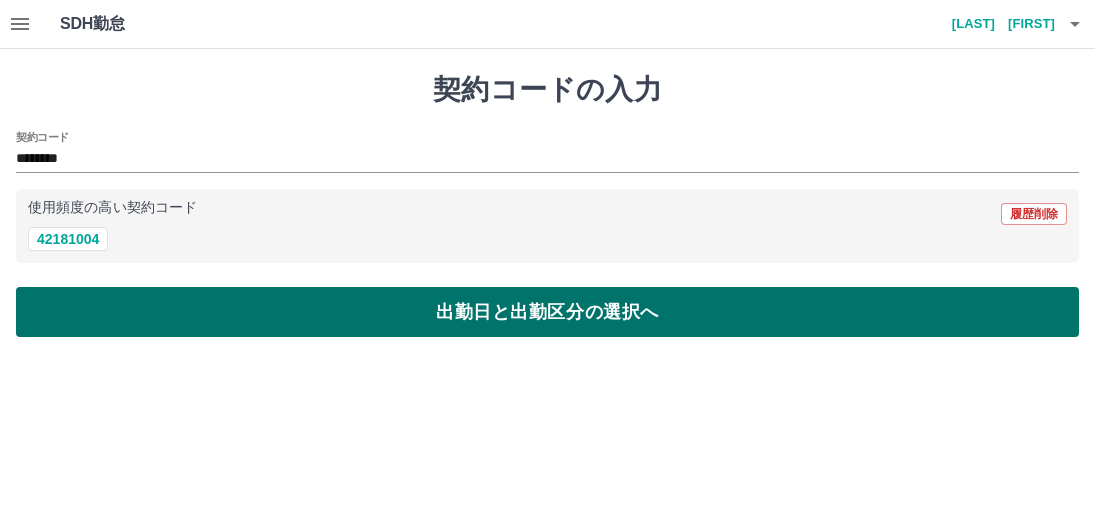 click on "出勤日と出勤区分の選択へ" at bounding box center [547, 312] 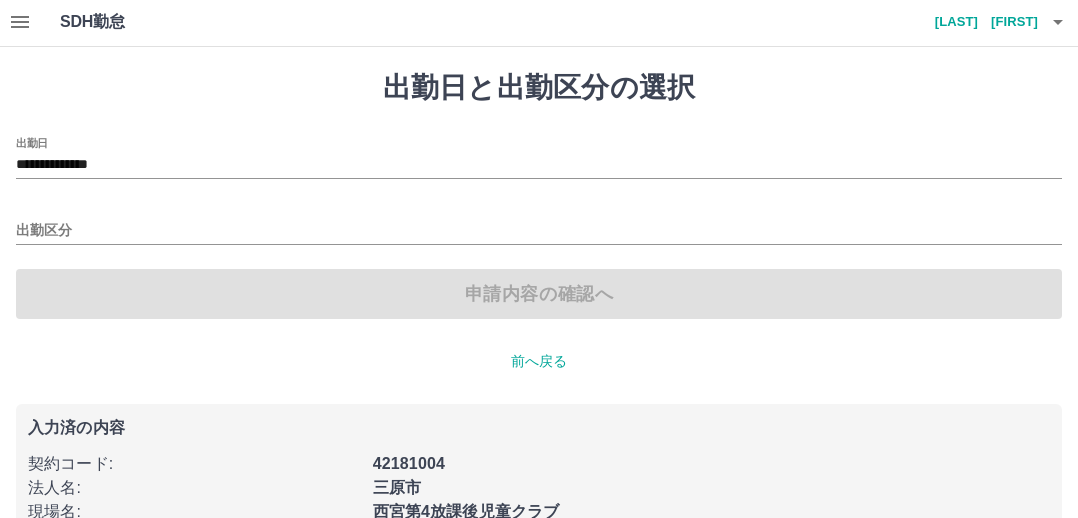 scroll, scrollTop: 0, scrollLeft: 0, axis: both 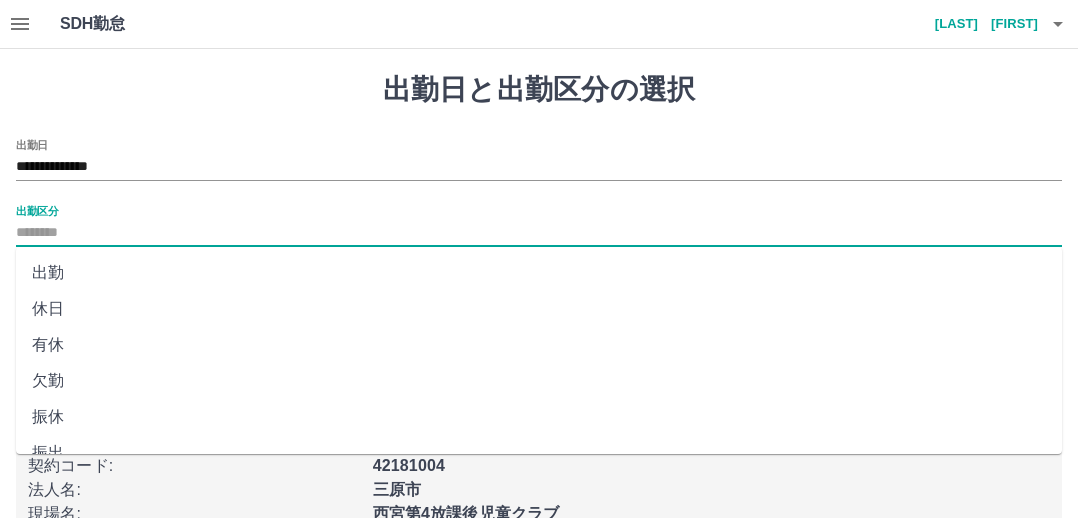 click on "出勤区分" at bounding box center [539, 233] 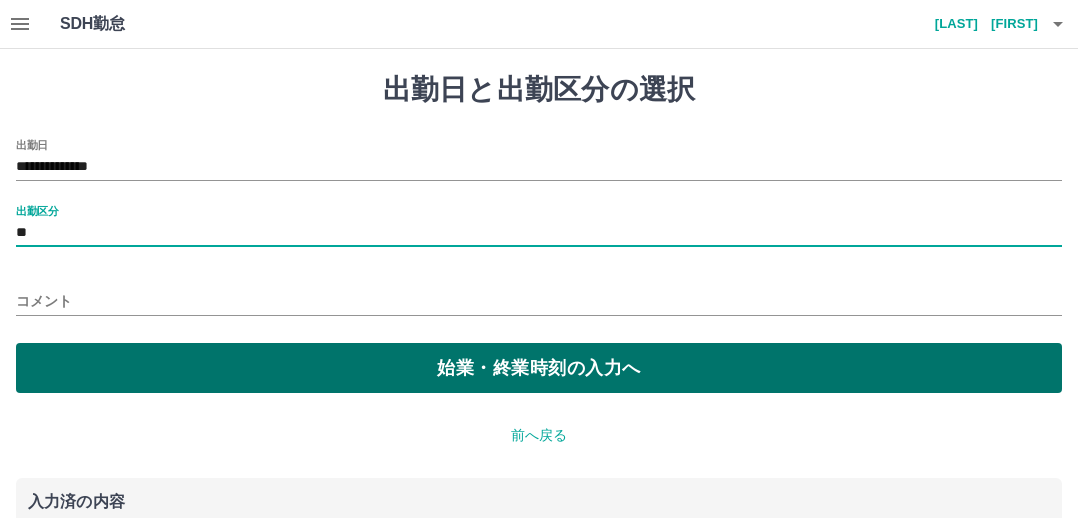 click on "始業・終業時刻の入力へ" at bounding box center [539, 368] 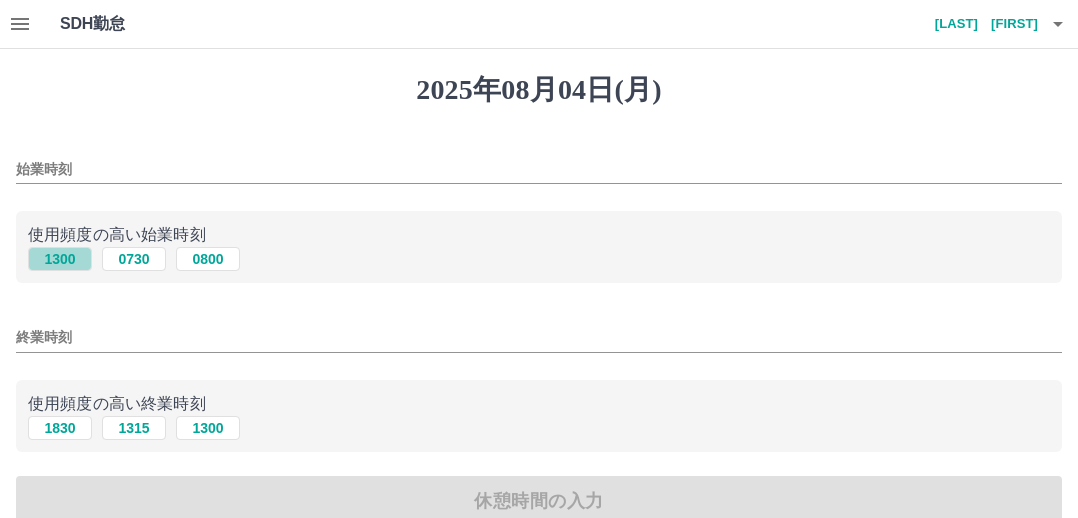 click on "1300" at bounding box center [60, 259] 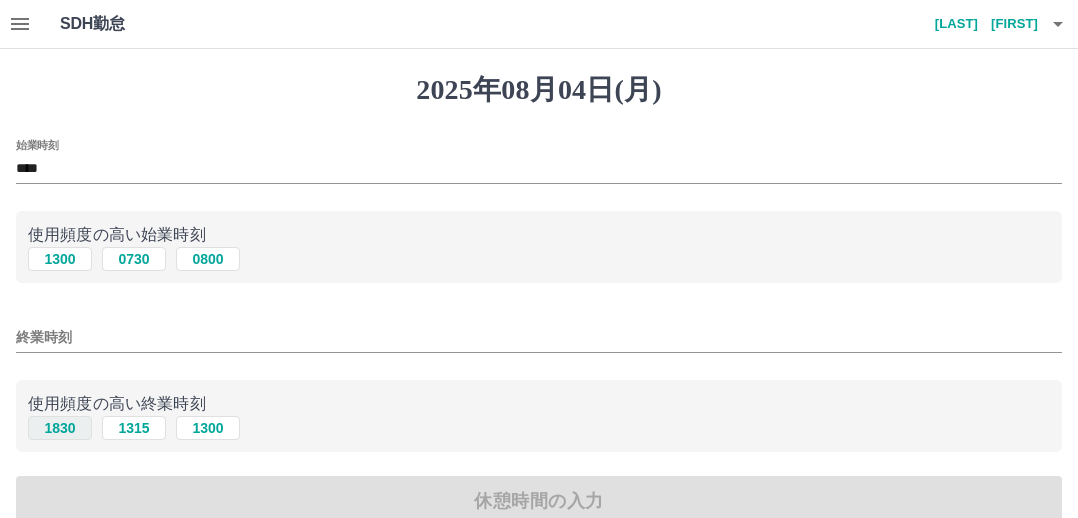 click on "1830" at bounding box center [60, 428] 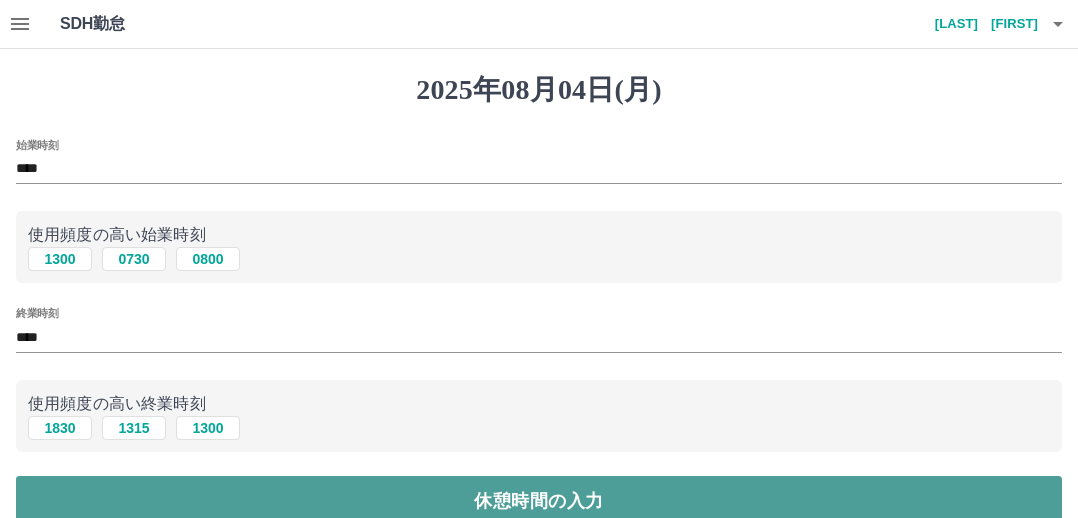 click on "休憩時間の入力" at bounding box center [539, 501] 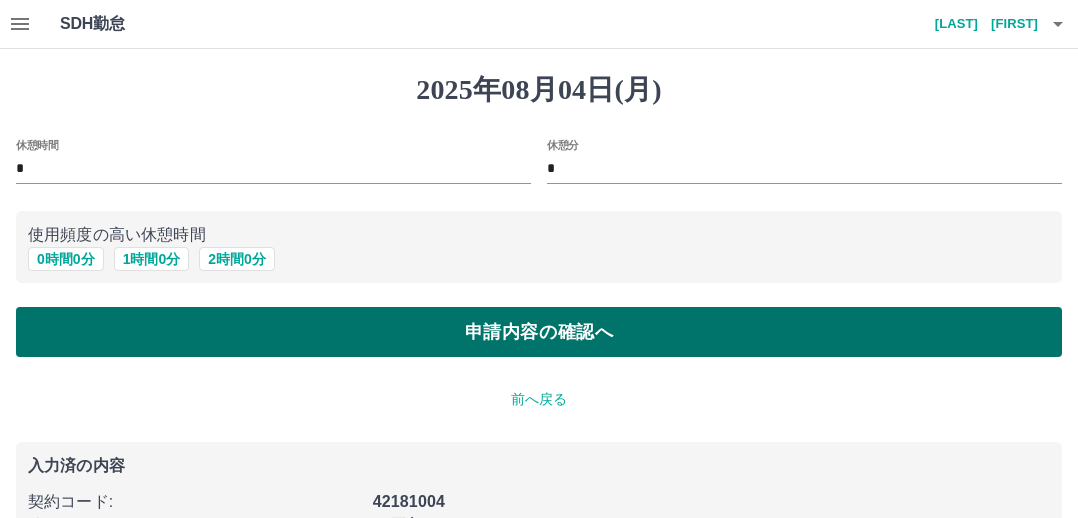 click on "申請内容の確認へ" at bounding box center (539, 332) 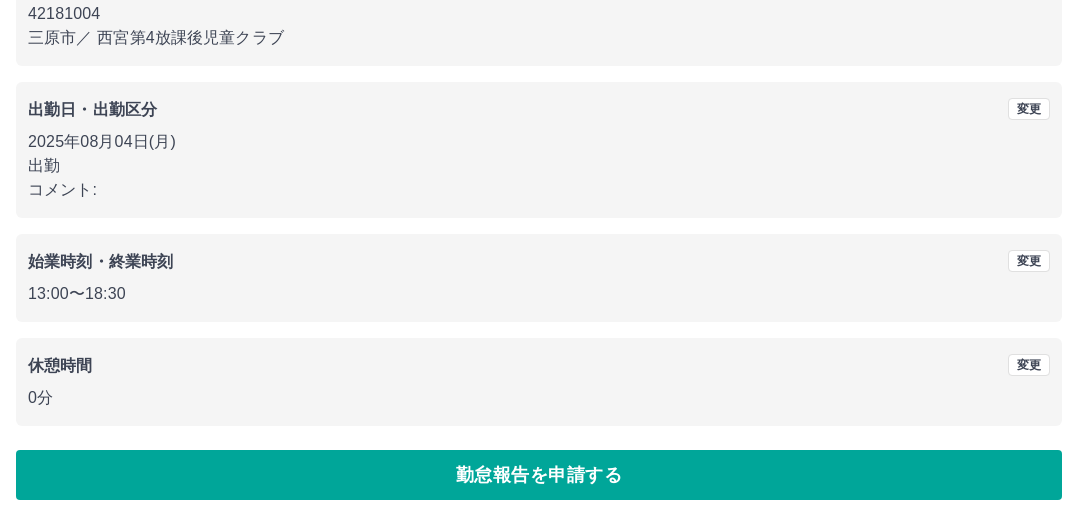 scroll, scrollTop: 231, scrollLeft: 0, axis: vertical 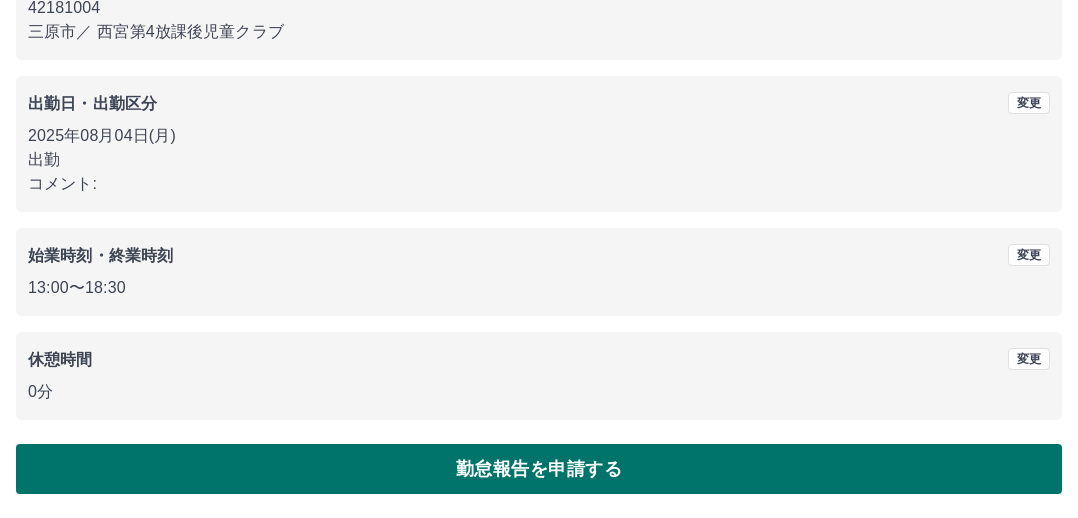 click on "勤怠報告を申請する" at bounding box center [539, 469] 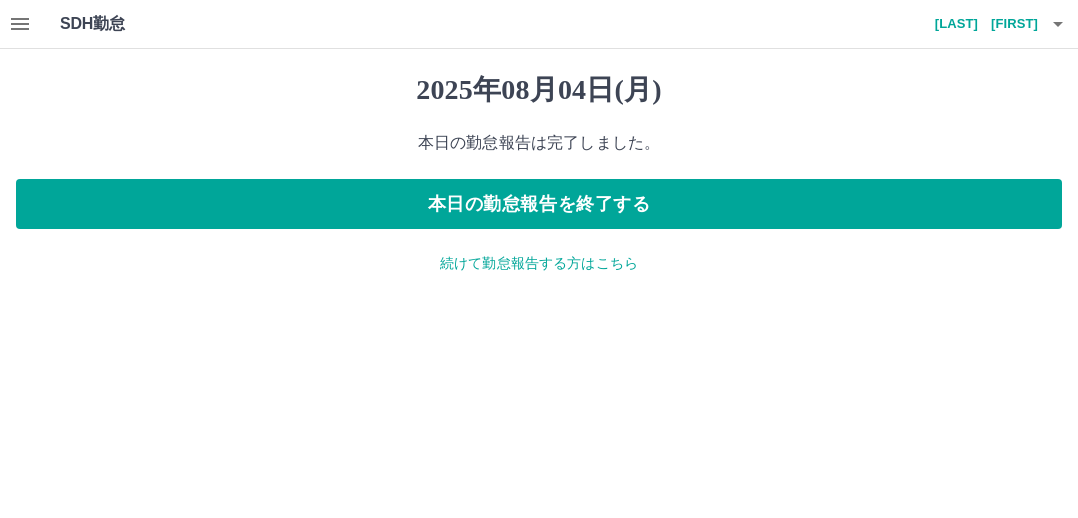 scroll, scrollTop: 0, scrollLeft: 0, axis: both 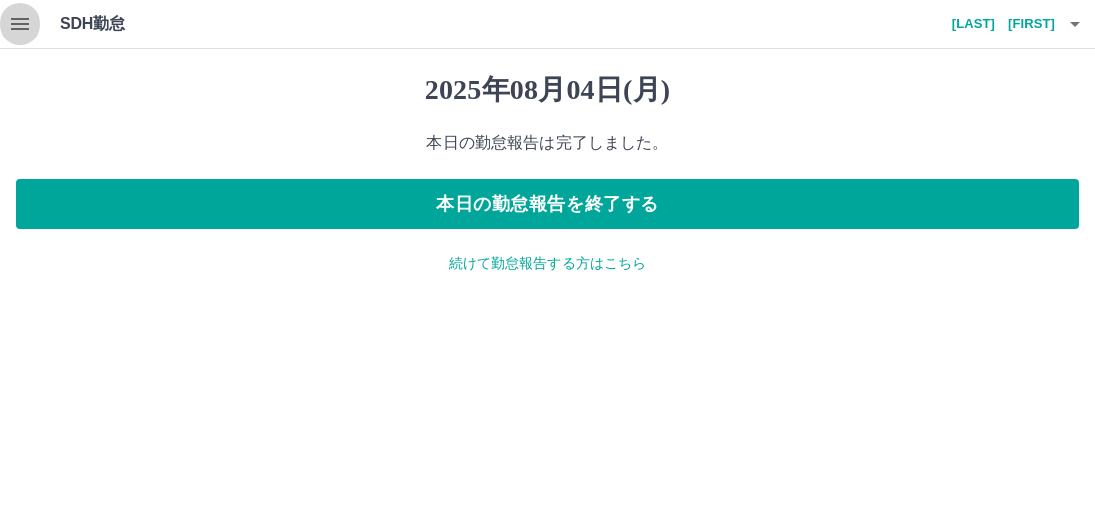 click 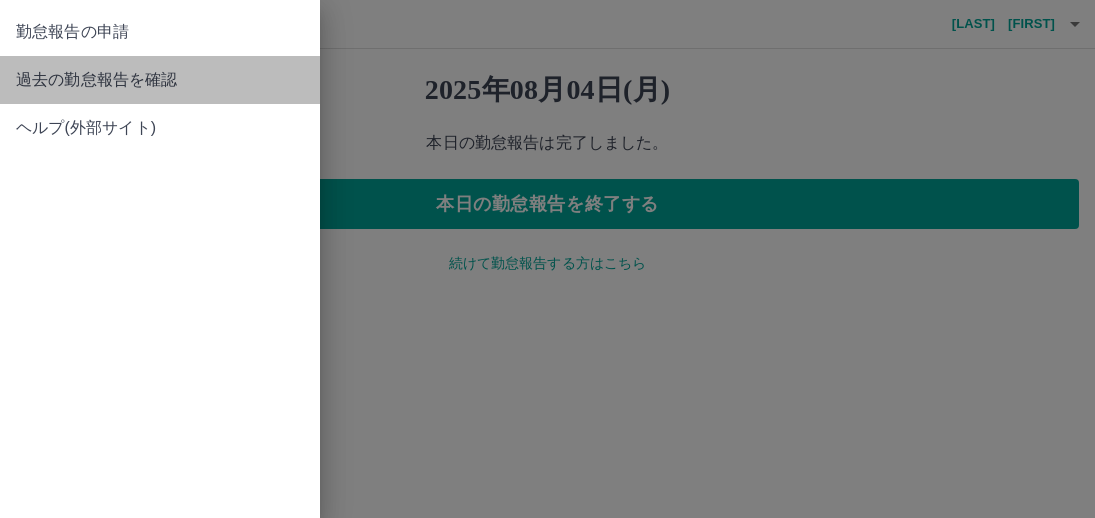 click on "過去の勤怠報告を確認" at bounding box center (160, 80) 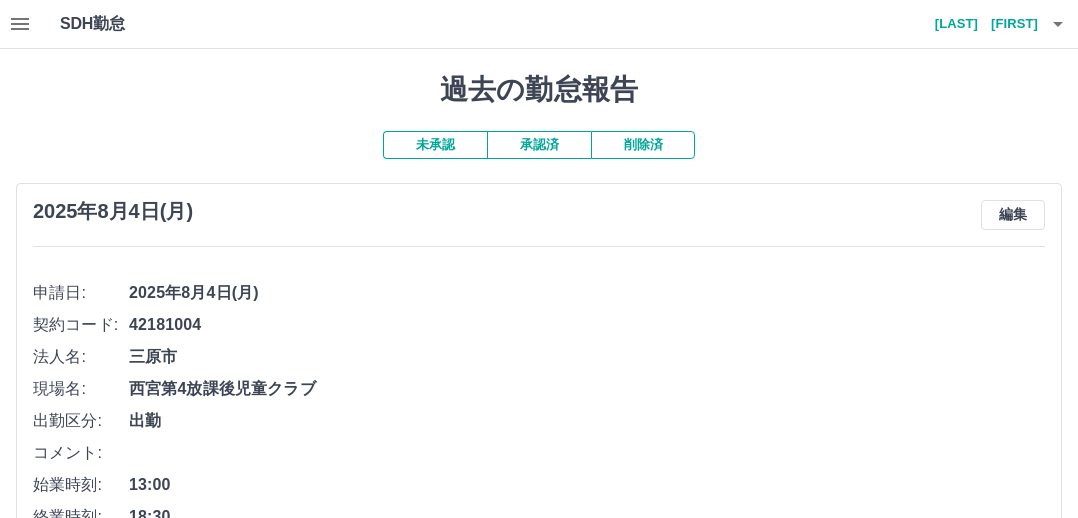 click on "承認済" at bounding box center (539, 145) 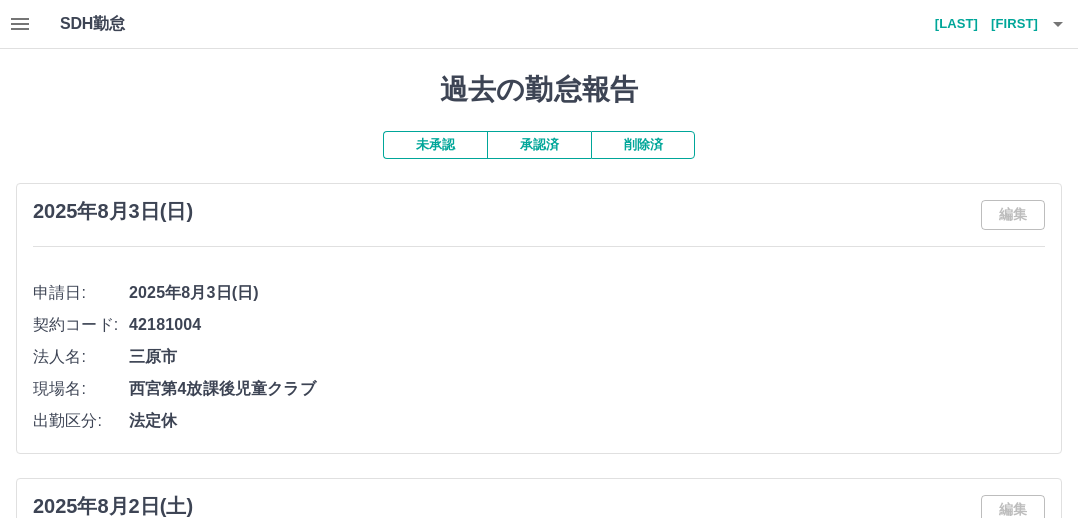 click on "未承認" at bounding box center (435, 145) 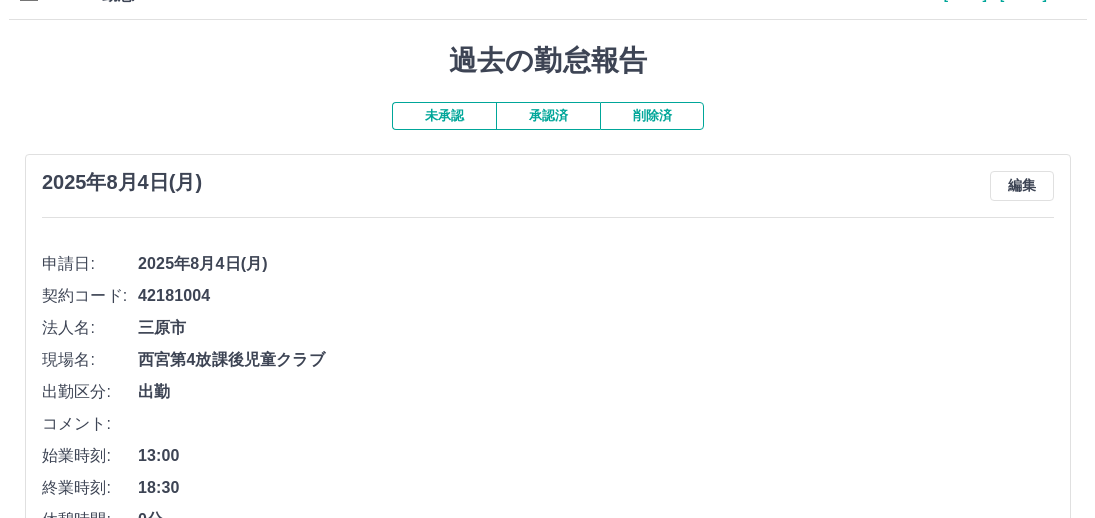 scroll, scrollTop: 0, scrollLeft: 0, axis: both 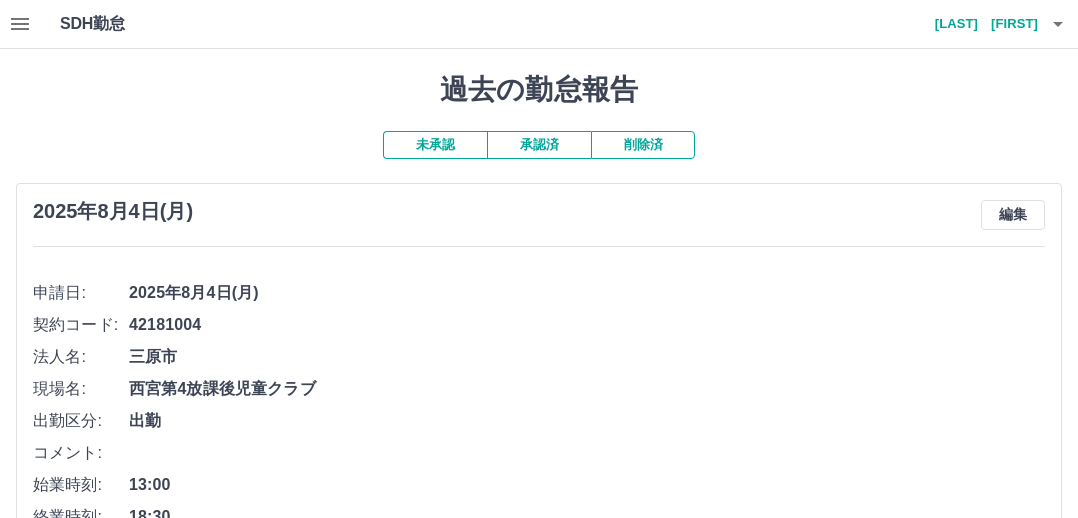 click 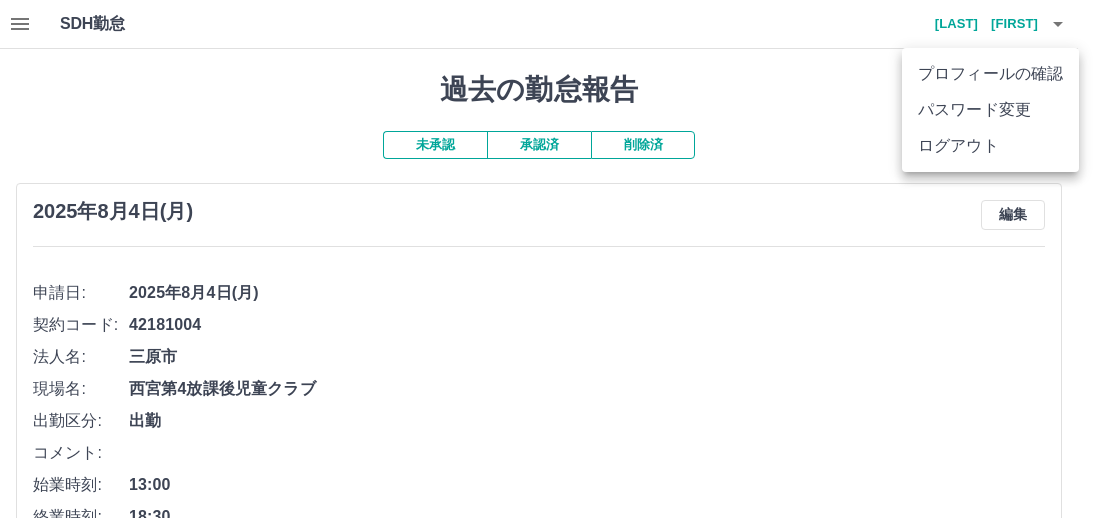 click on "ログアウト" at bounding box center [990, 146] 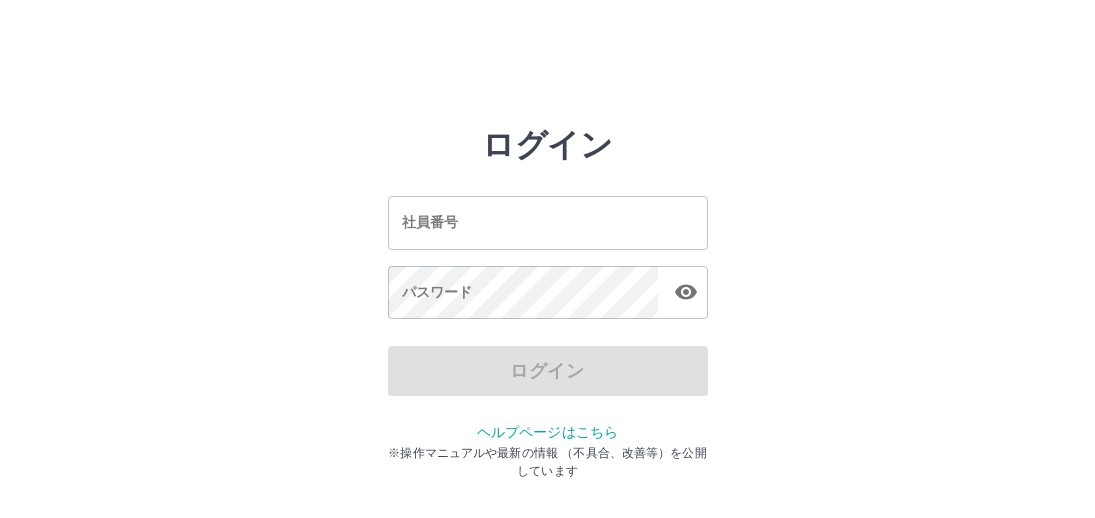 scroll, scrollTop: 0, scrollLeft: 0, axis: both 